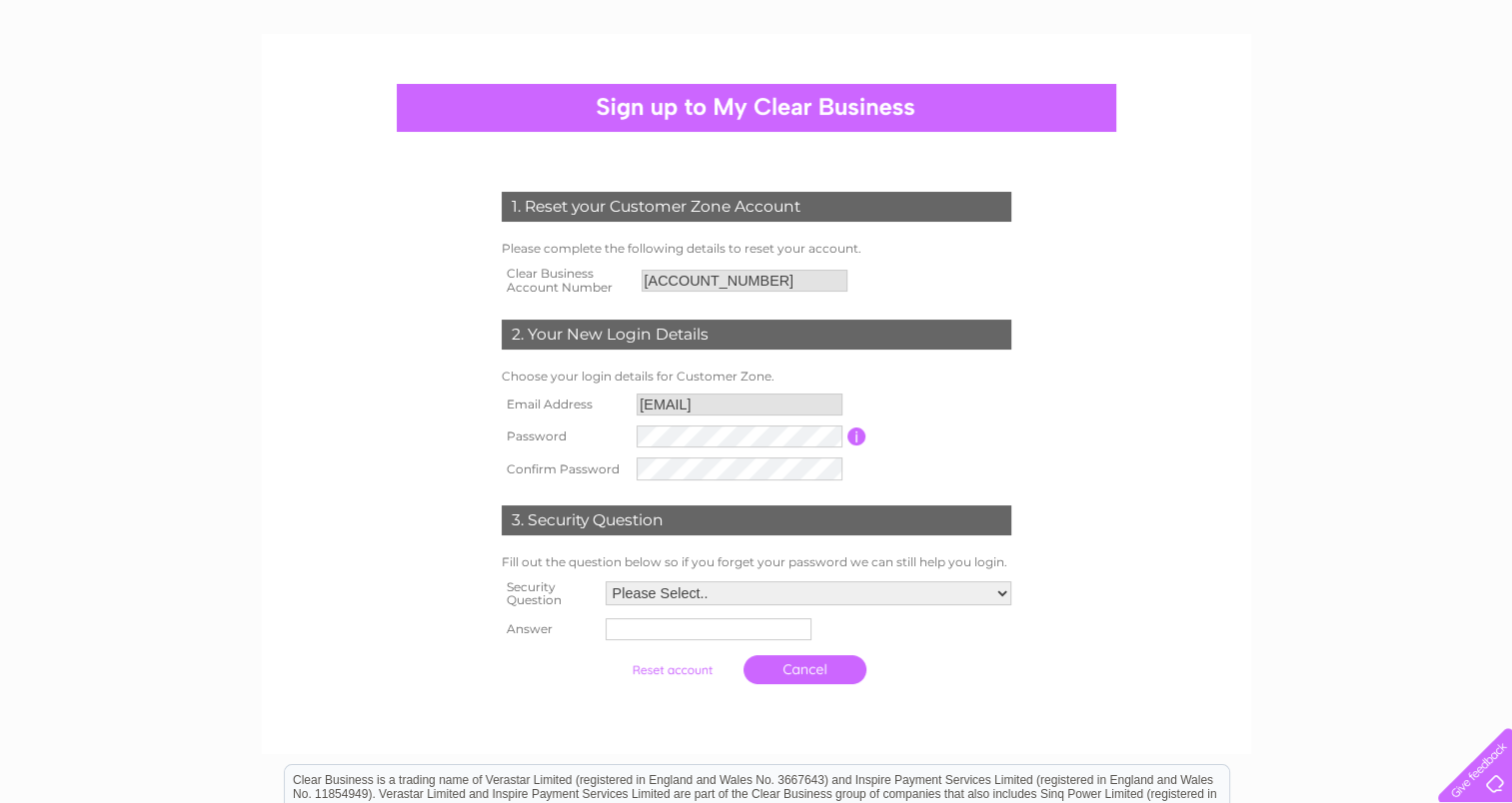 scroll, scrollTop: 166, scrollLeft: 0, axis: vertical 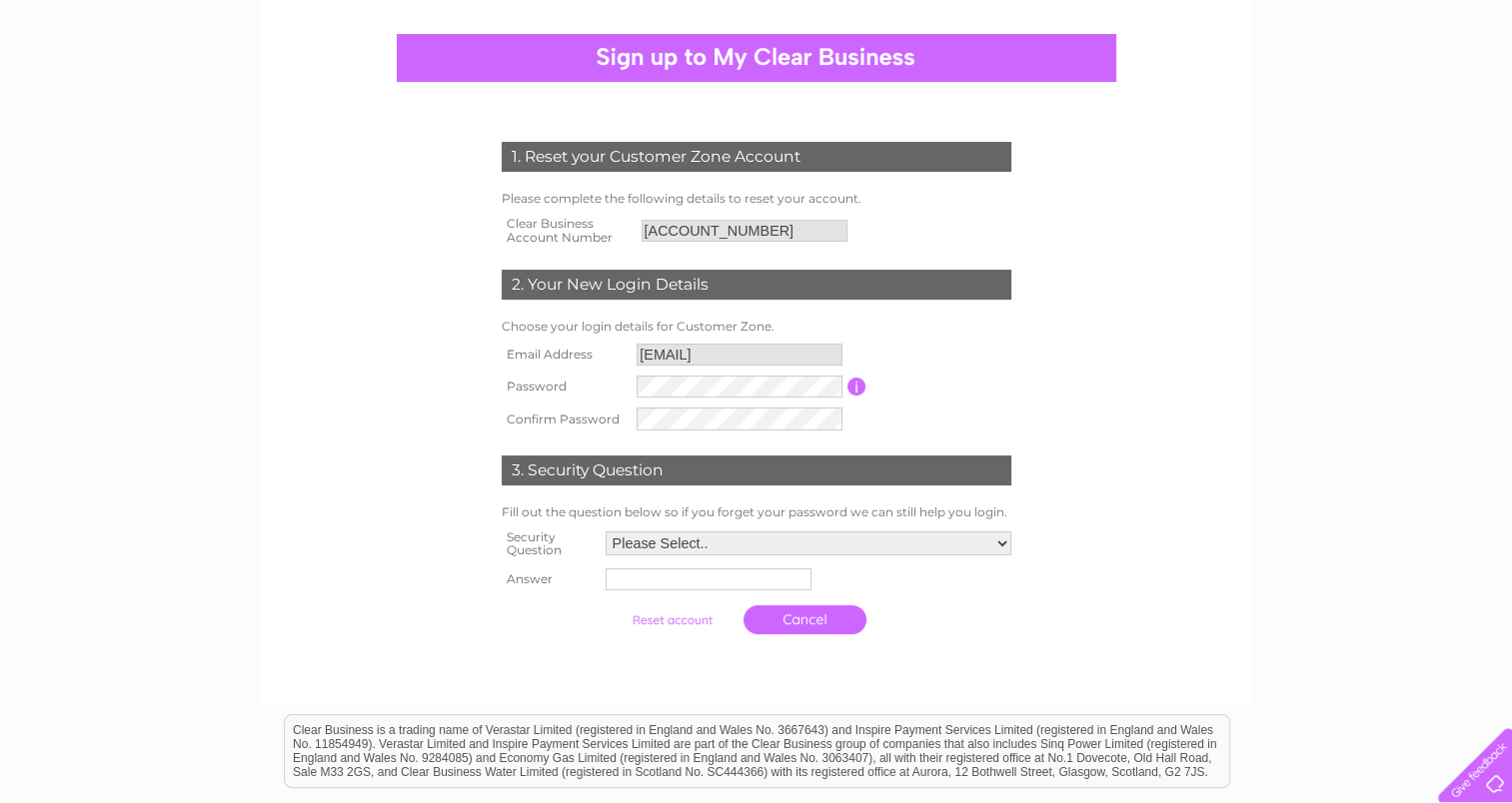 click at bounding box center (856, 387) 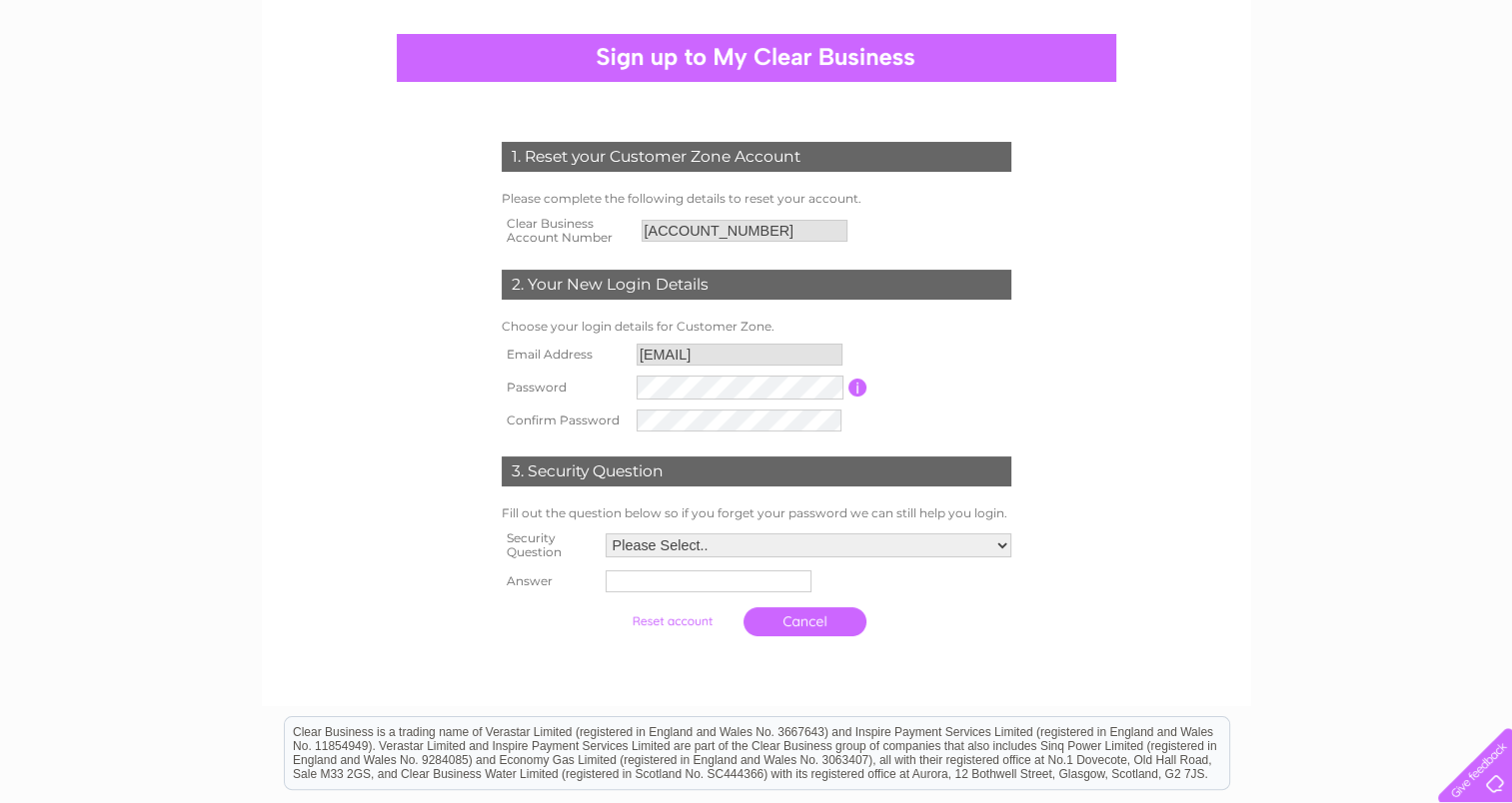 click on "1. Reset your Customer Zone Account
Please complete the following details to reset your account.
Clear Business Account Number
30322836
2. Your New Login Details" at bounding box center (756, 515) 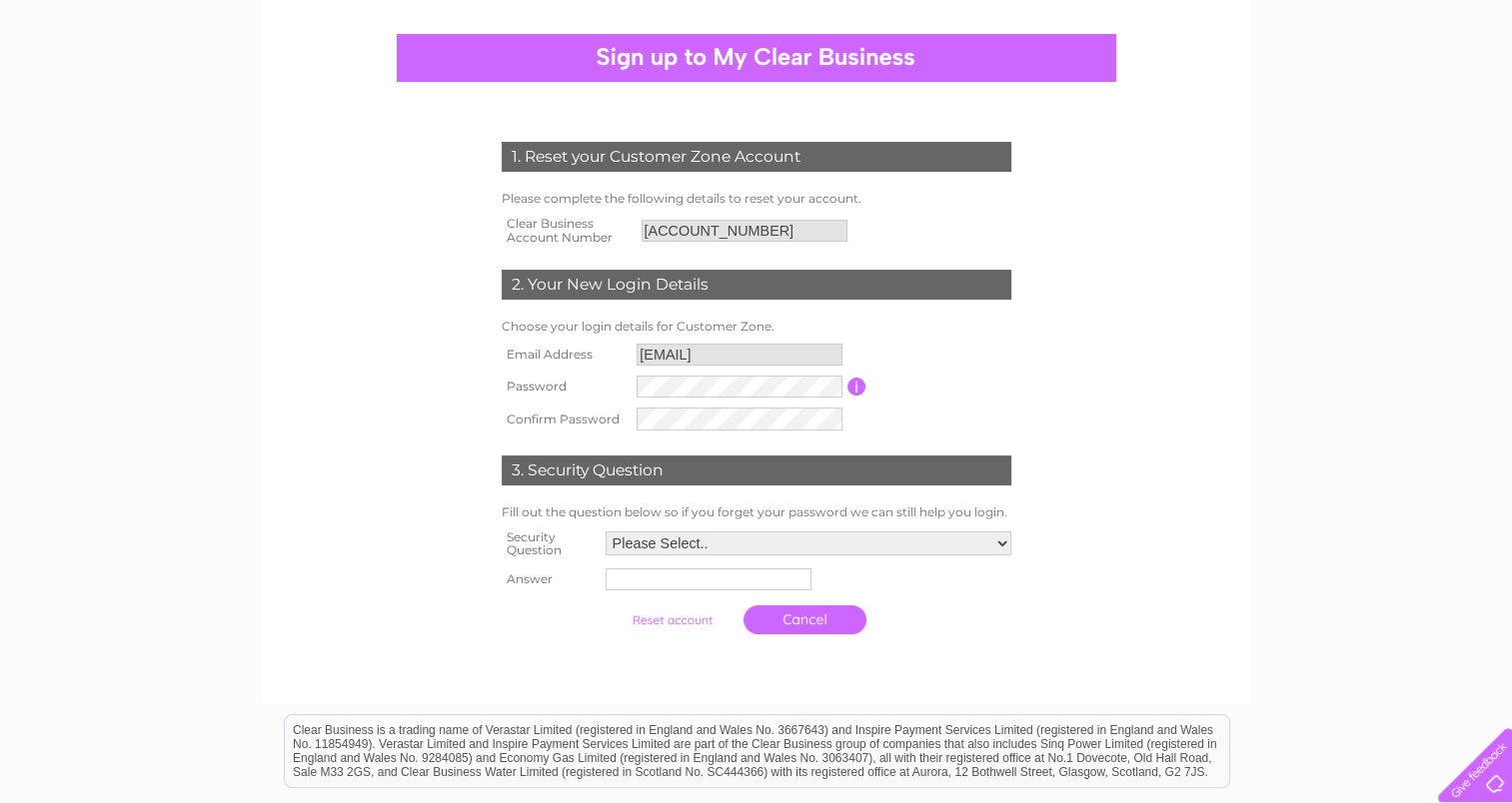 click on "Please Select..
In what town or city was your first job?
In what town or city did you meet your spouse/partner?
In what town or city did your mother and father meet?
What street did you live on as a child?
What was the name of your first pet?
Who was your childhood hero?" at bounding box center [808, 543] 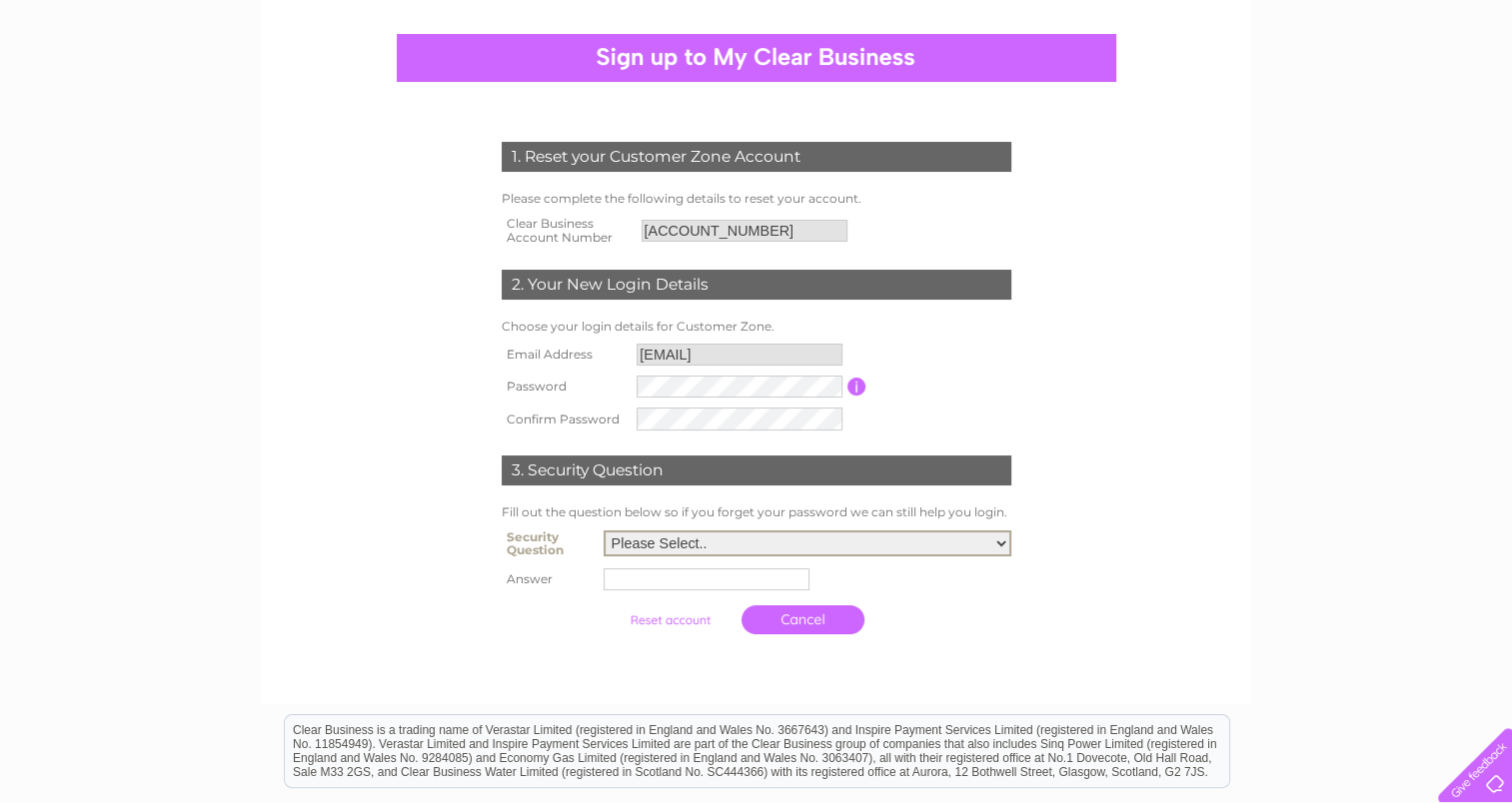 select on "1" 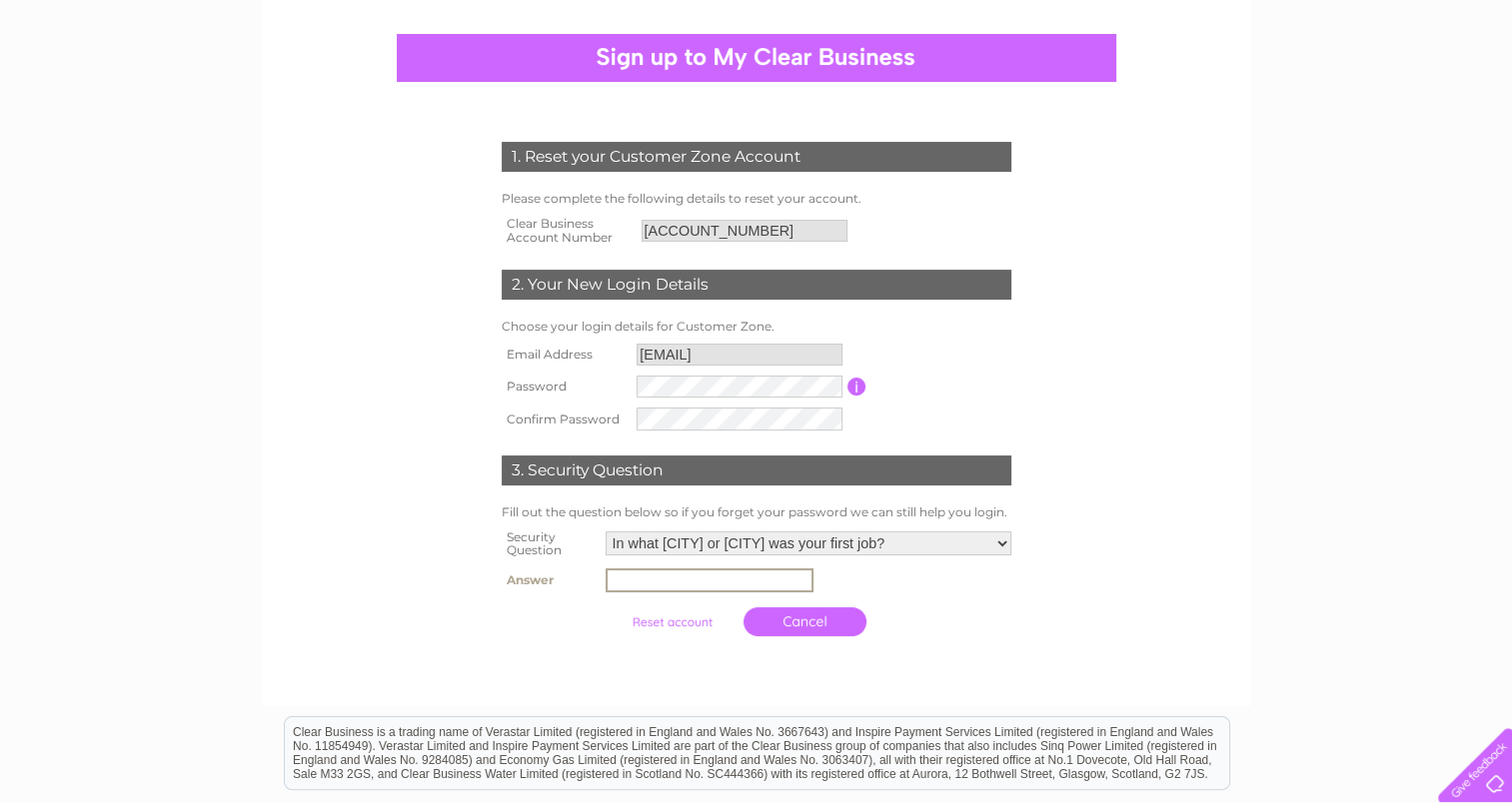 click at bounding box center [710, 580] 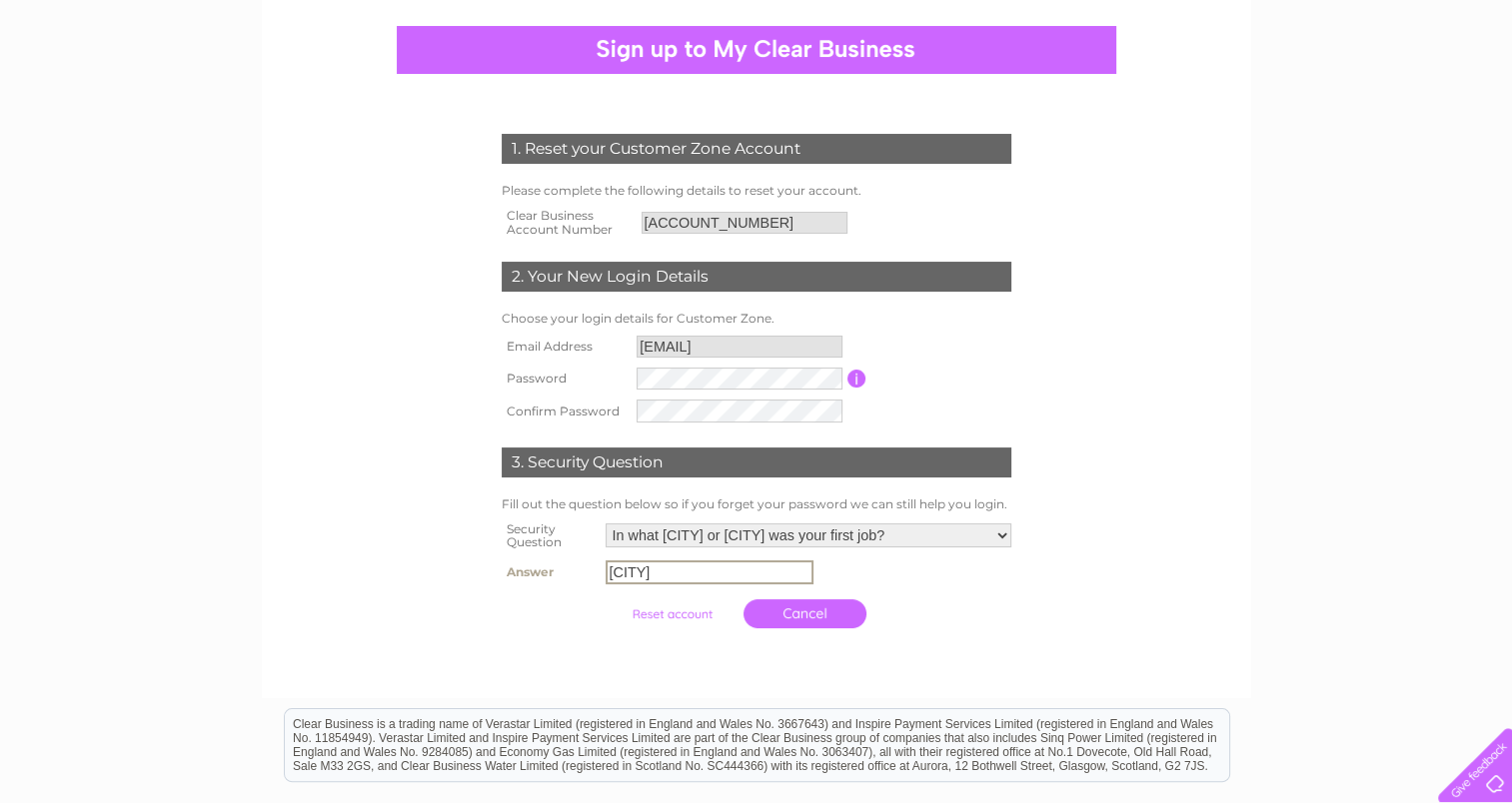 scroll, scrollTop: 333, scrollLeft: 0, axis: vertical 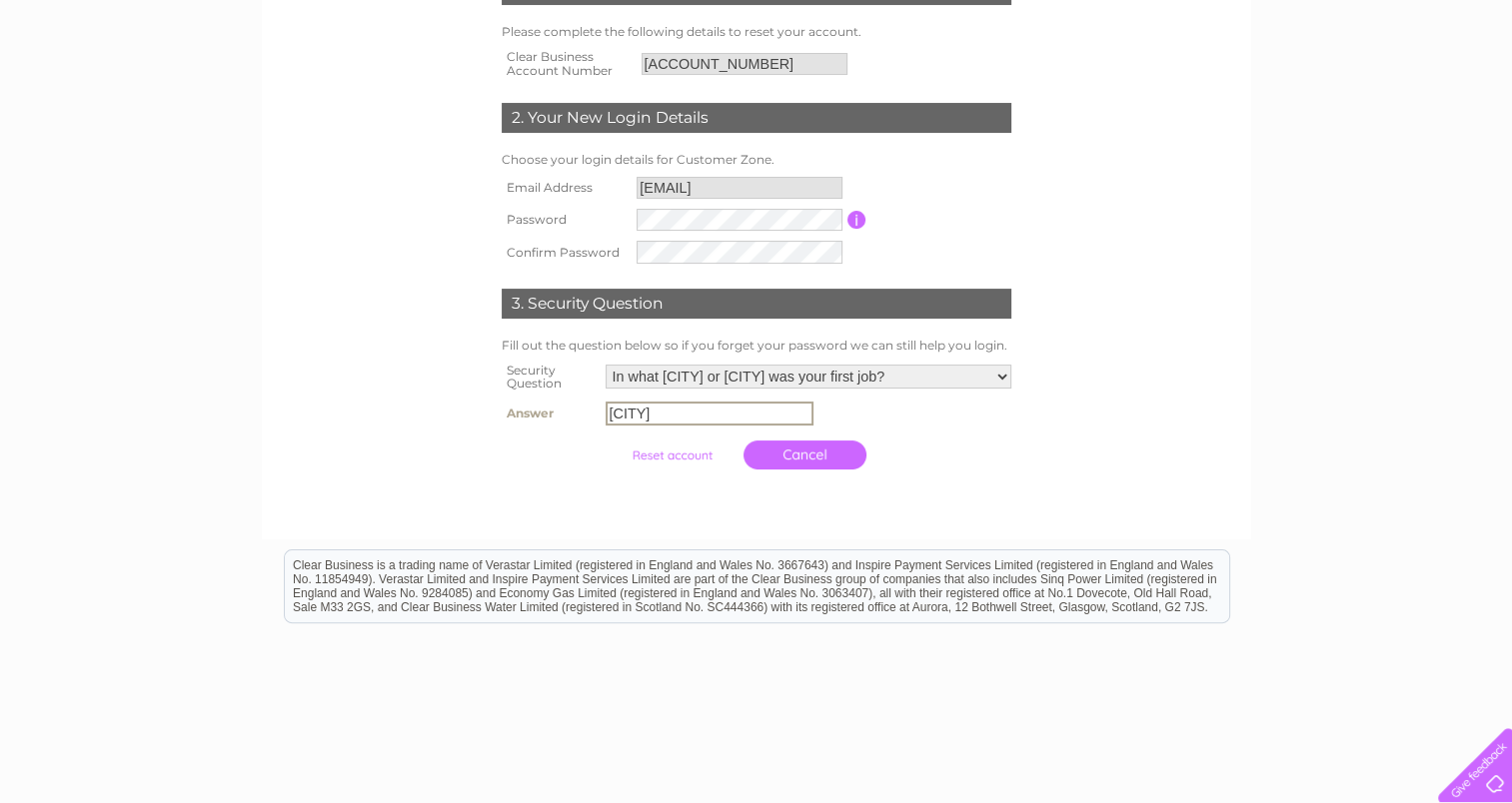 type on "bramley" 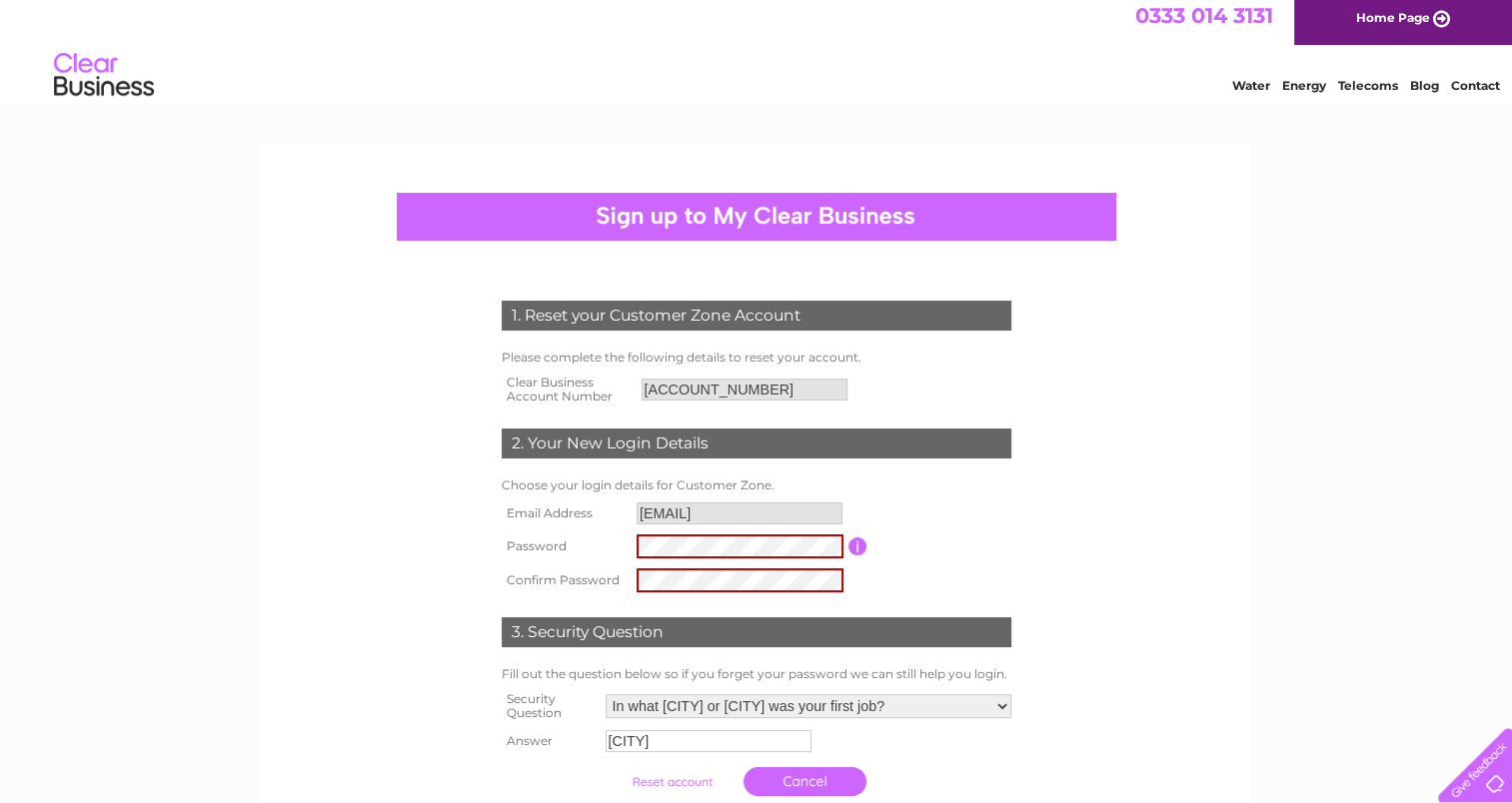 scroll, scrollTop: 0, scrollLeft: 0, axis: both 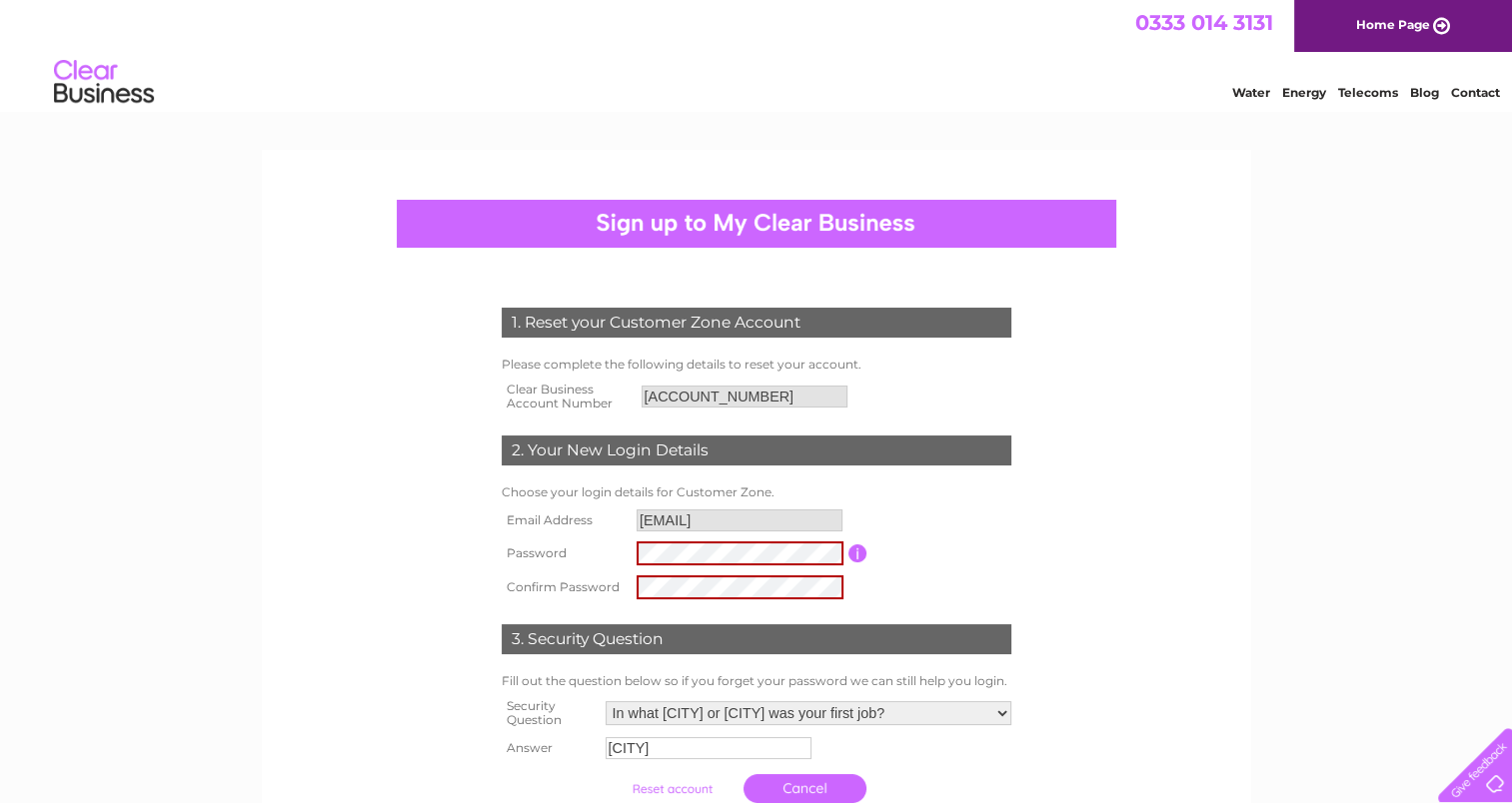 click on "1. Reset your Customer Zone Account
Please complete the following details to reset your account.
Clear Business Account Number
[NUMBER]
2. Your New Login Details
Choose your login details for Customer Zone." at bounding box center [756, 574] 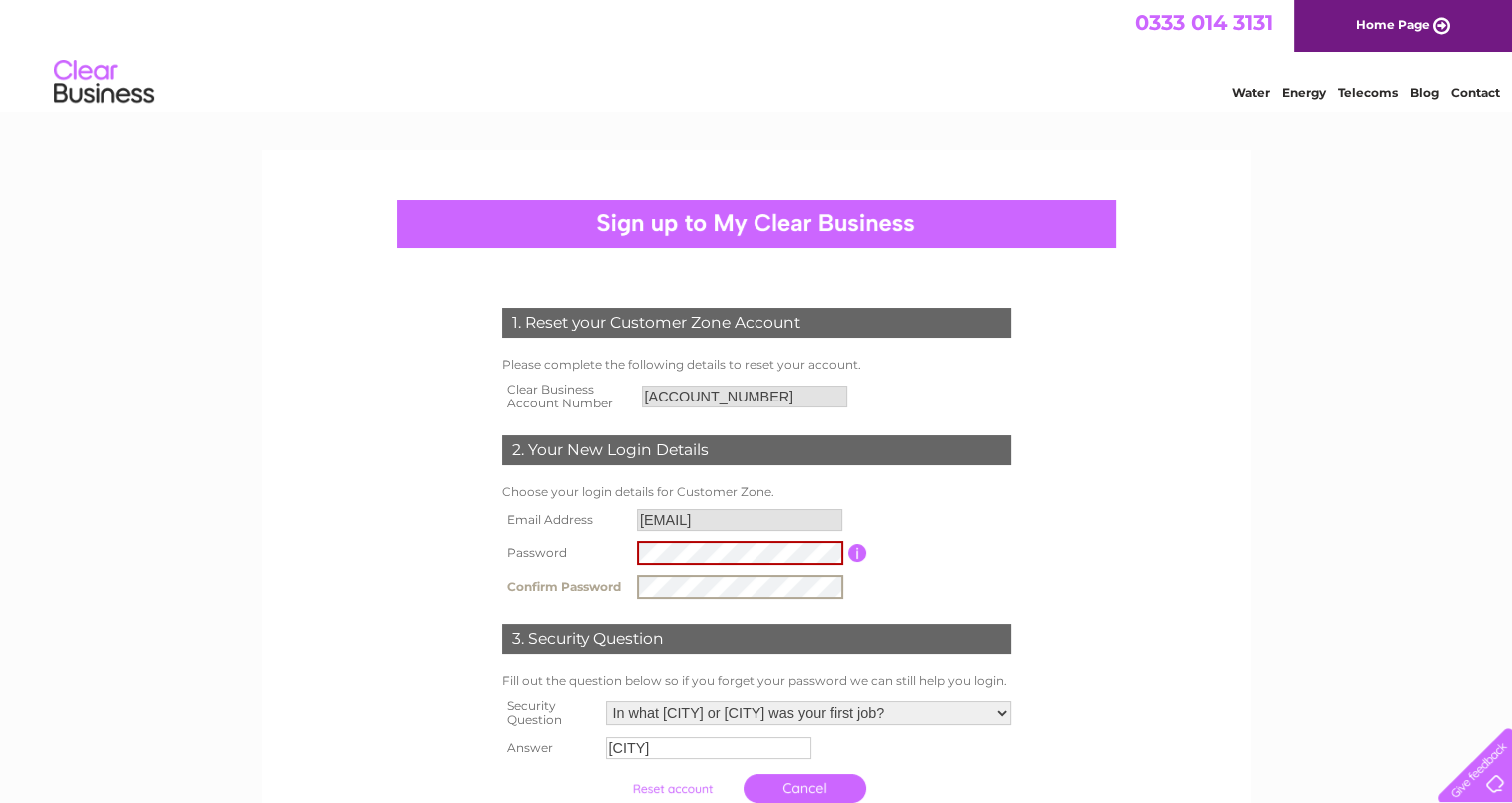 click at bounding box center (857, 553) 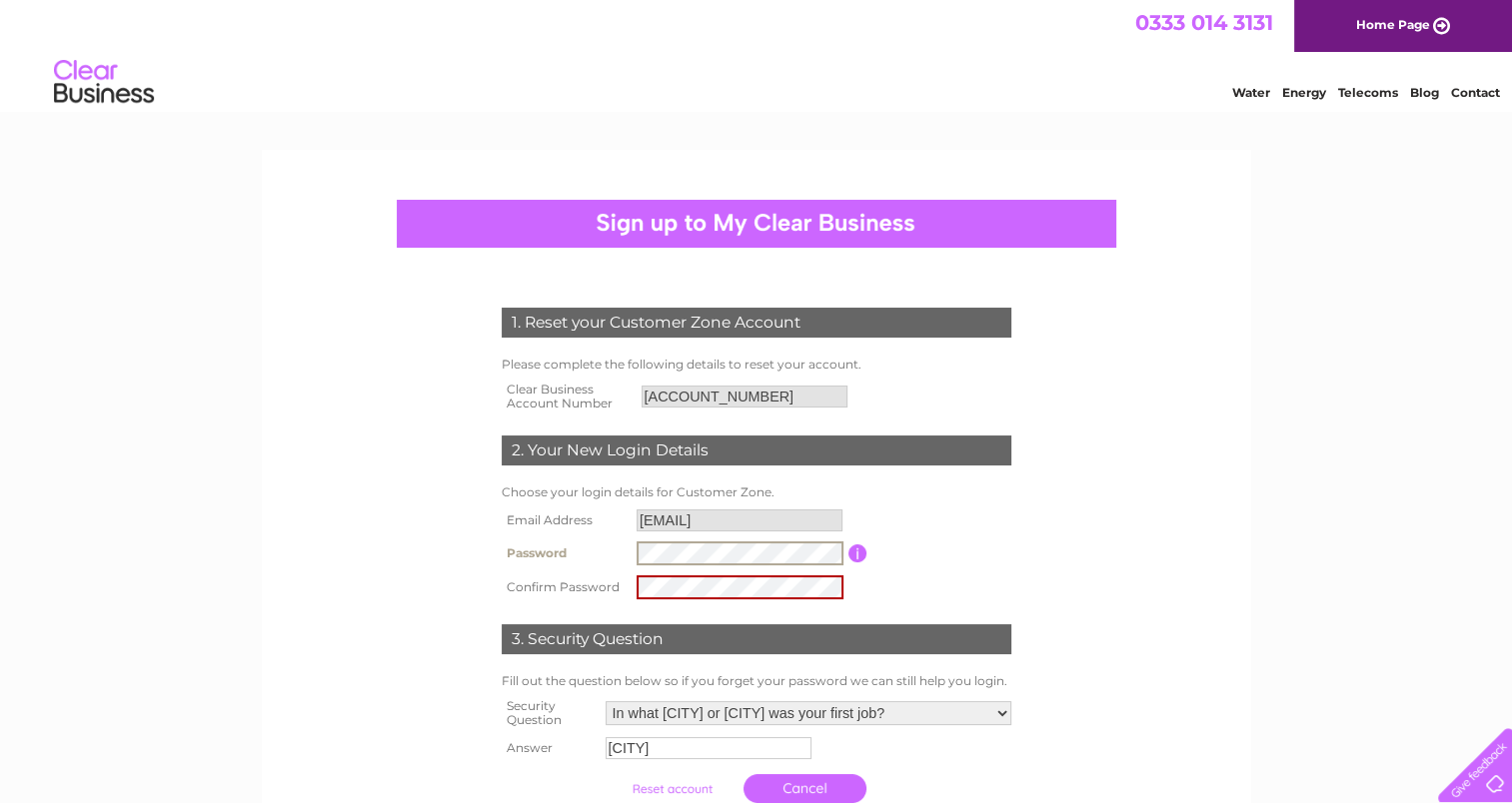 click on "Email Address
info@thirlwellandco.co.uk
Password
Password must be at least 6 characters long
Confirm Password" at bounding box center [756, 554] 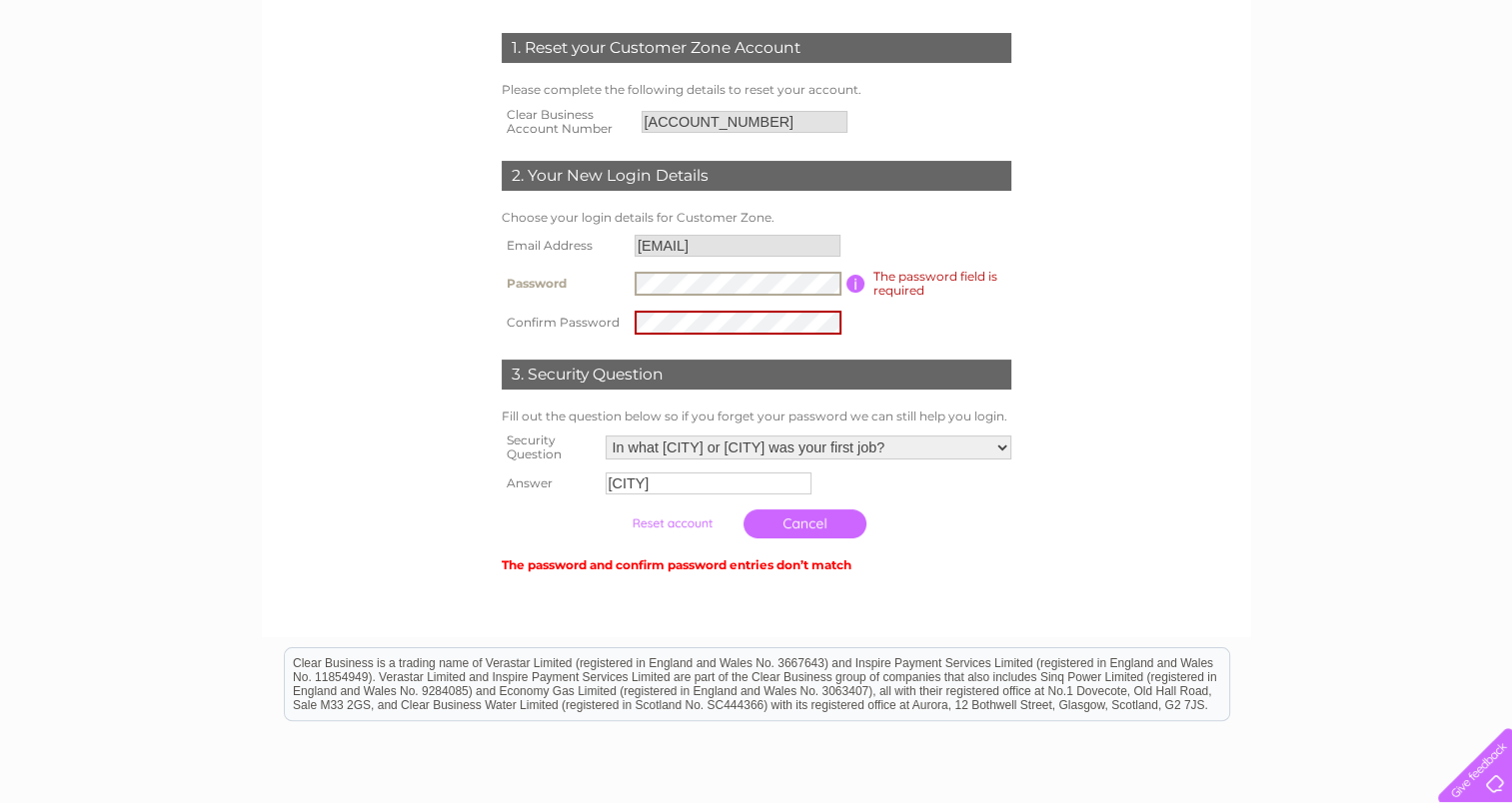 scroll, scrollTop: 0, scrollLeft: 0, axis: both 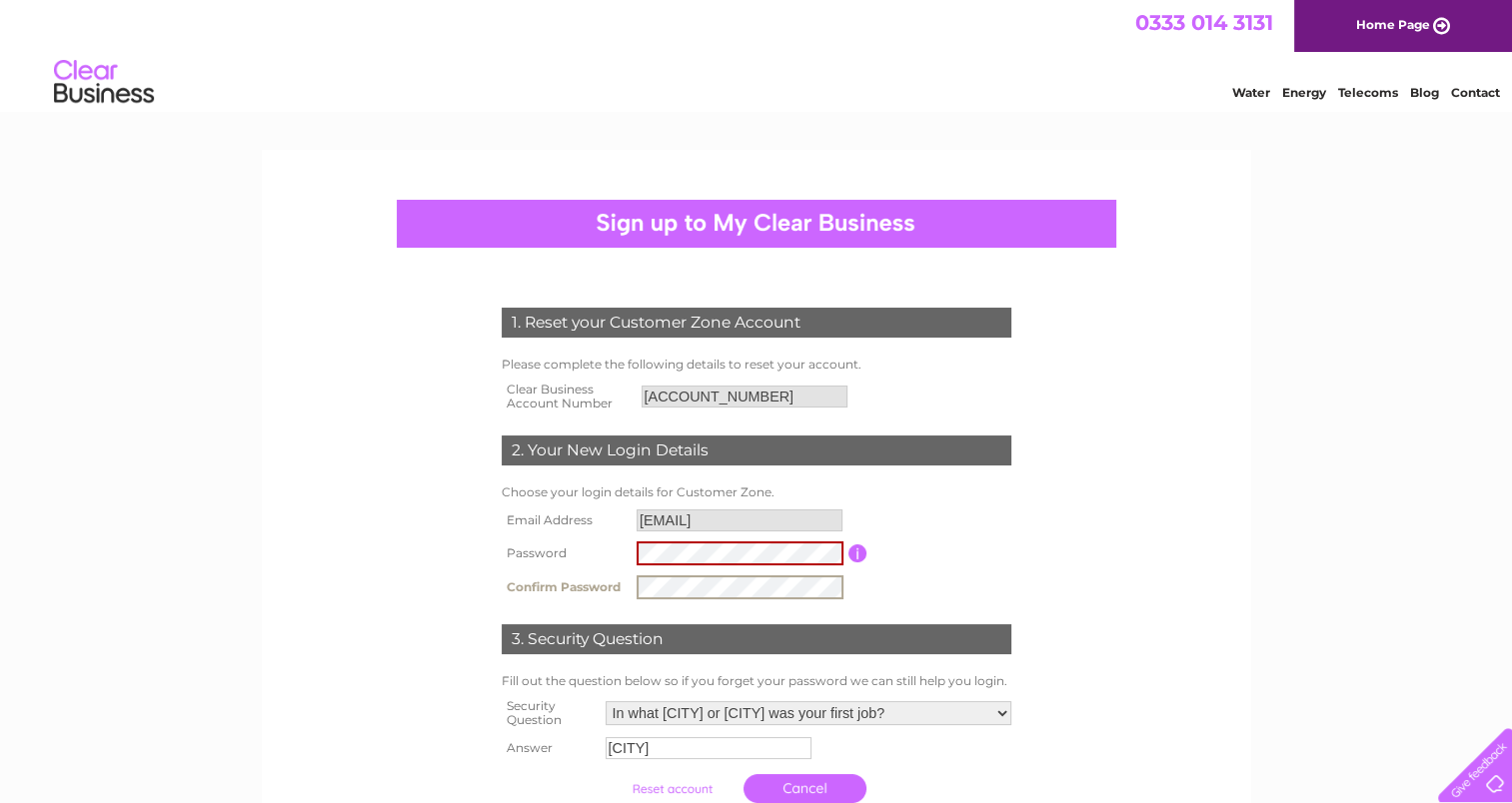 click at bounding box center [672, 789] 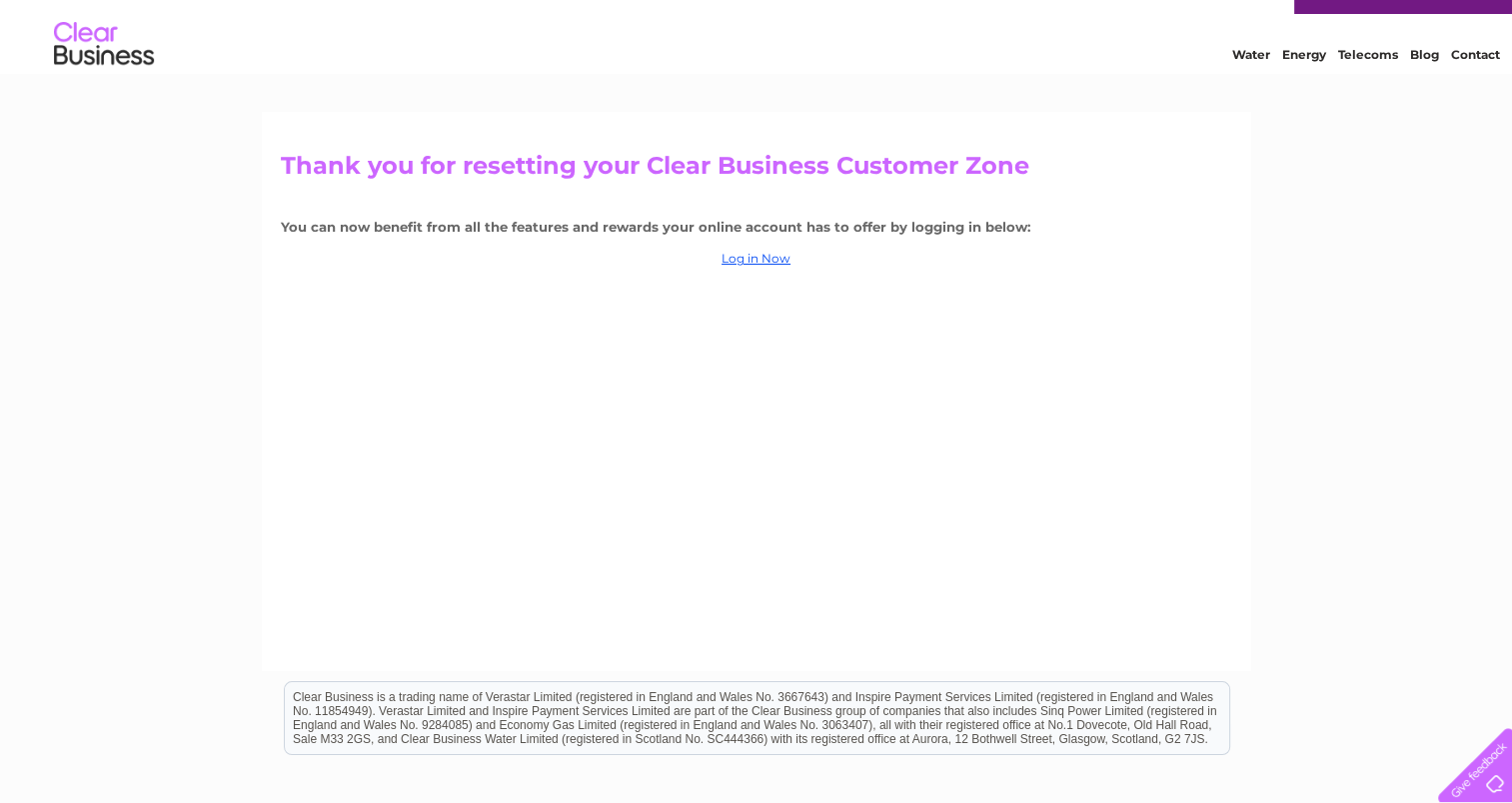 scroll, scrollTop: 0, scrollLeft: 0, axis: both 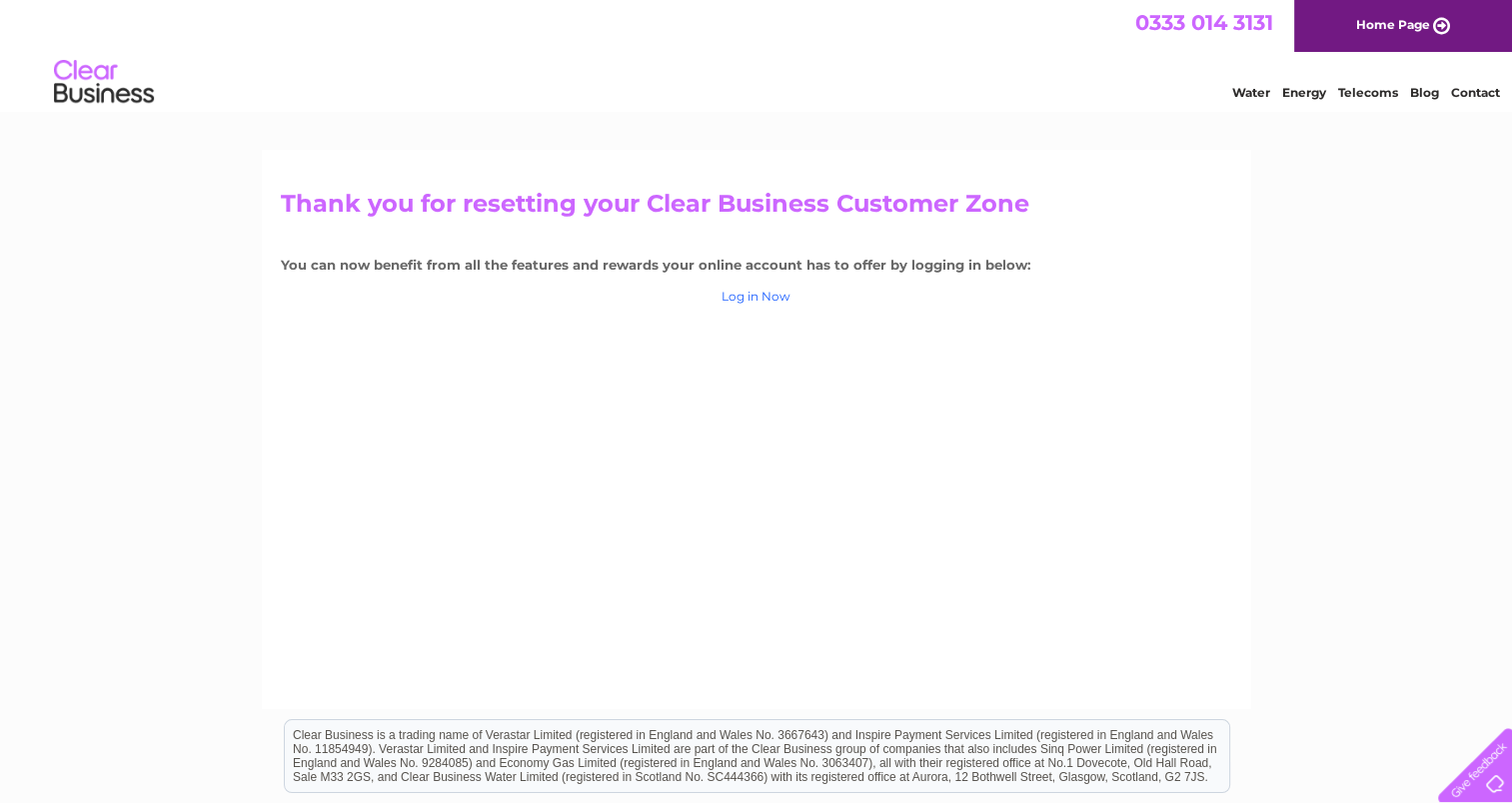 click on "Log in Now" at bounding box center (756, 296) 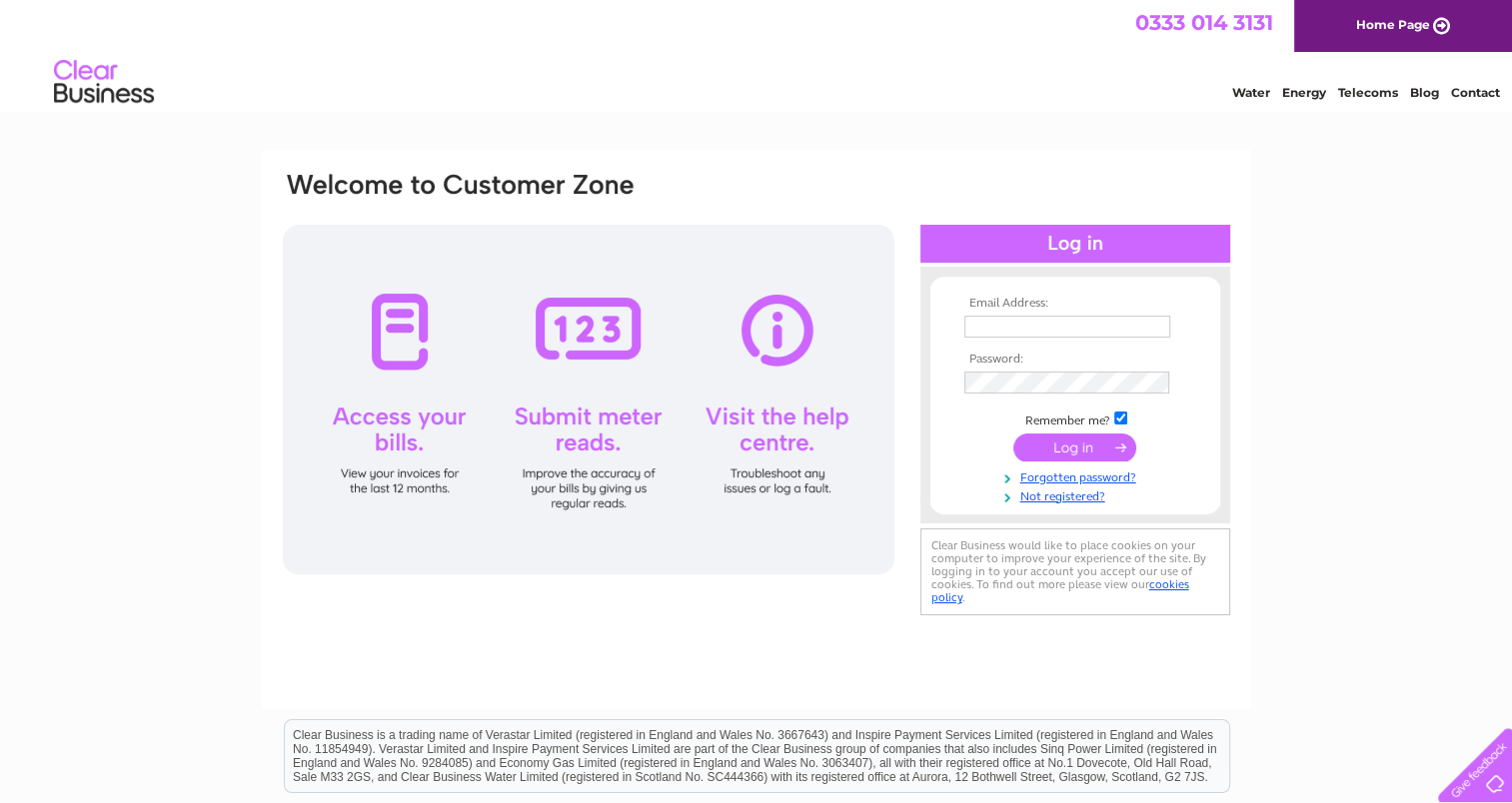 scroll, scrollTop: 0, scrollLeft: 0, axis: both 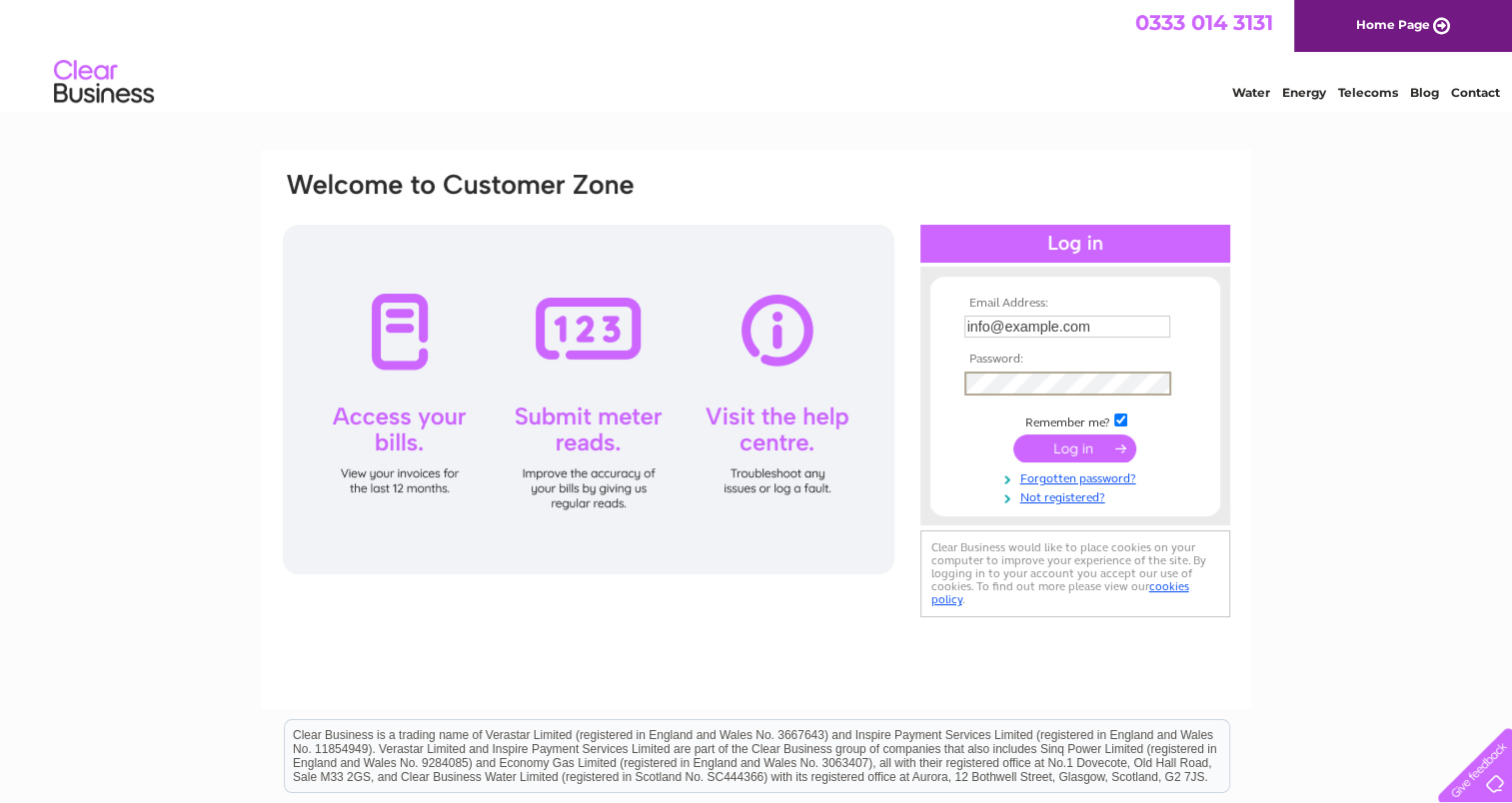 click on "Email Address:
info@thirlwellandco.co.uk
Password:" at bounding box center (756, 396) 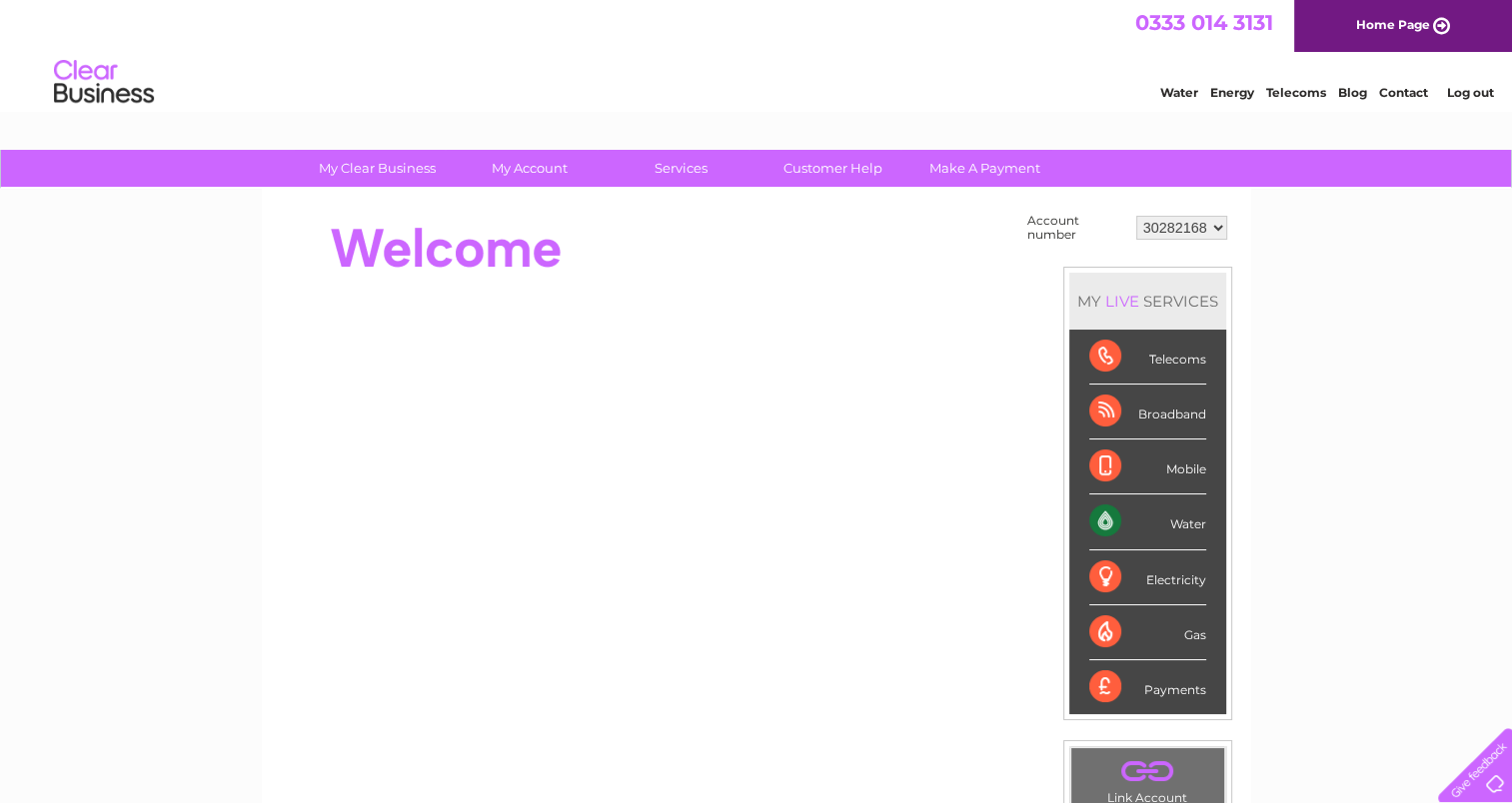 scroll, scrollTop: 0, scrollLeft: 0, axis: both 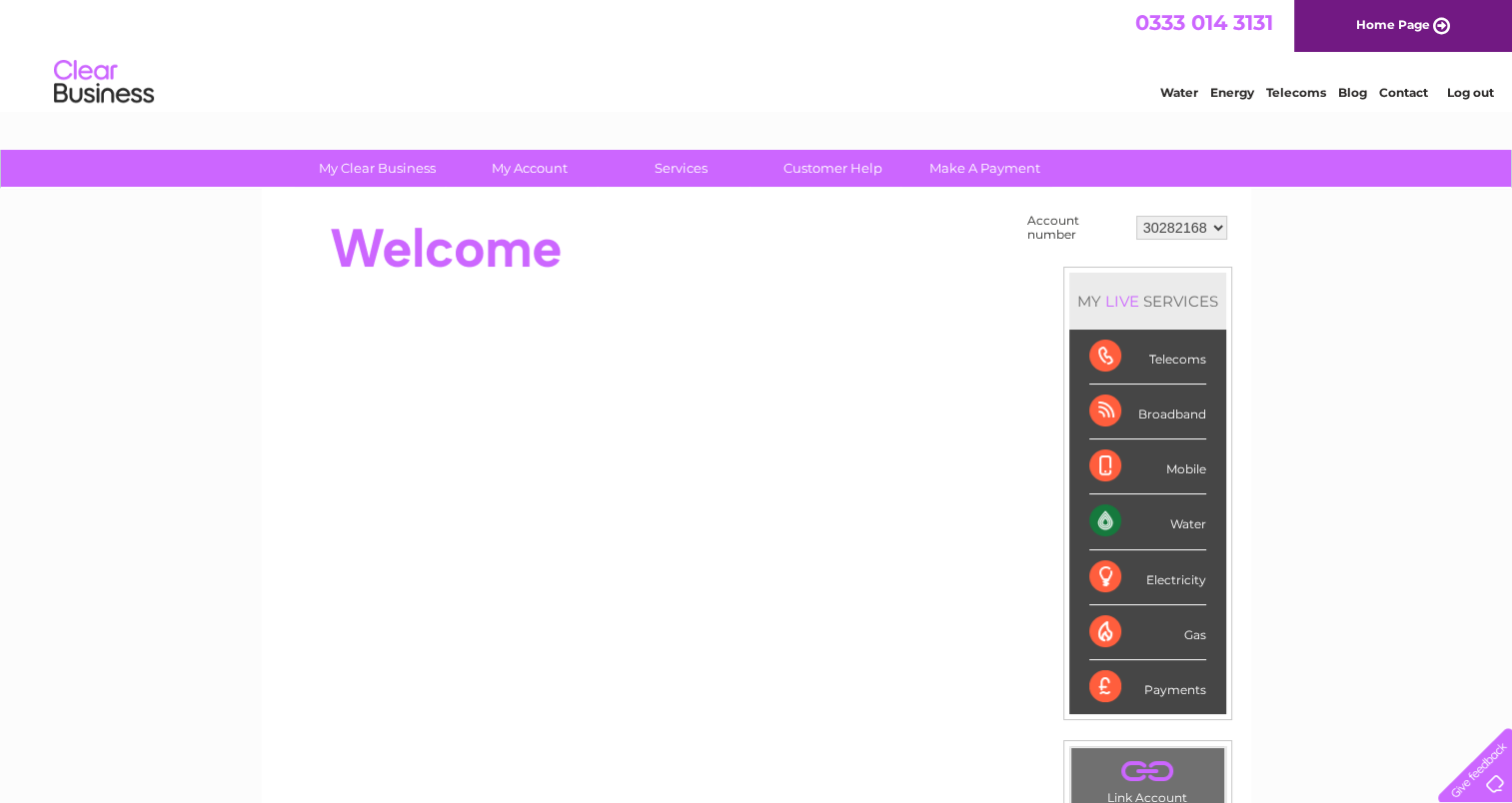 click on "30282168" at bounding box center (1181, 228) 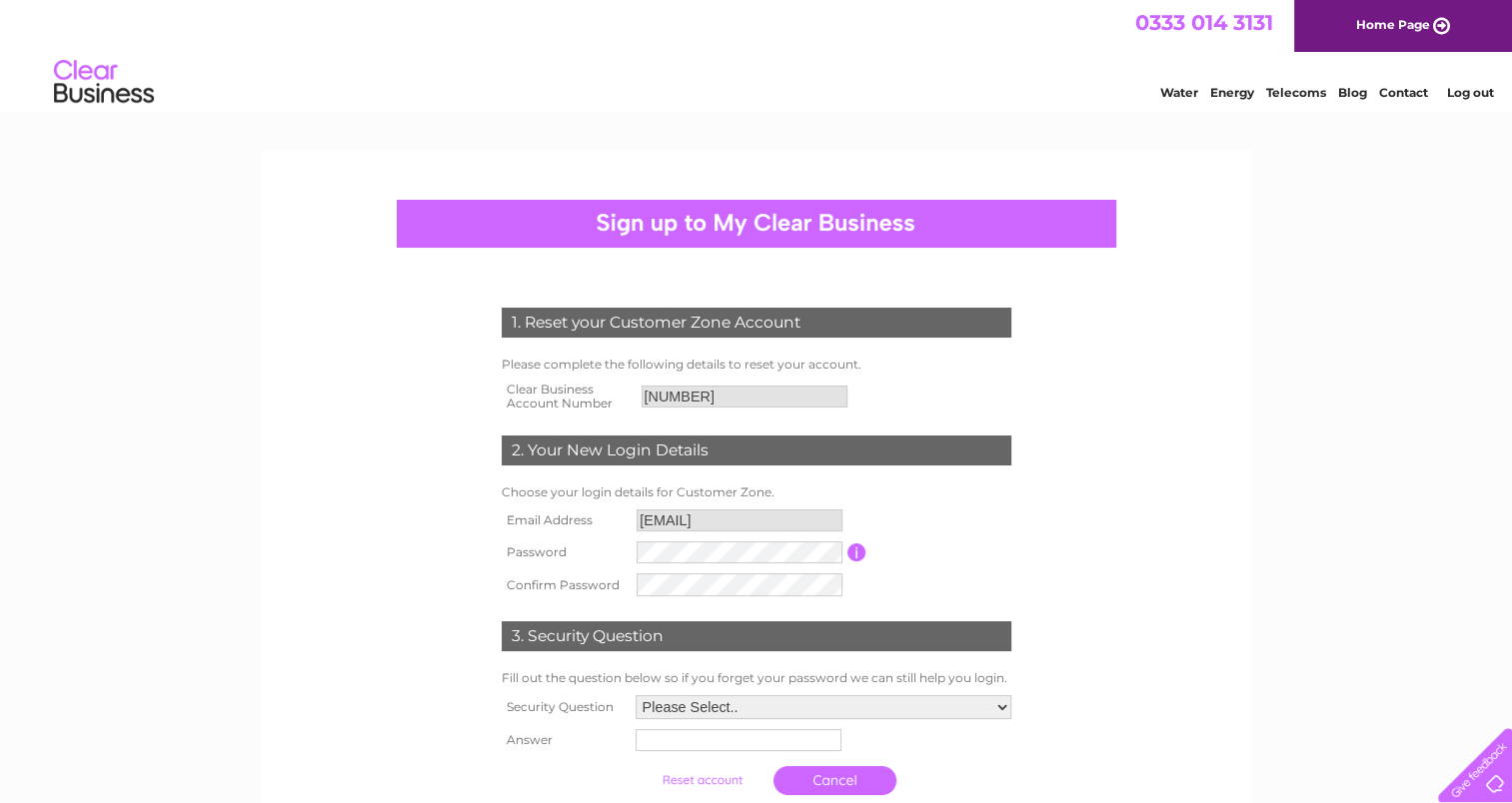 scroll, scrollTop: 0, scrollLeft: 0, axis: both 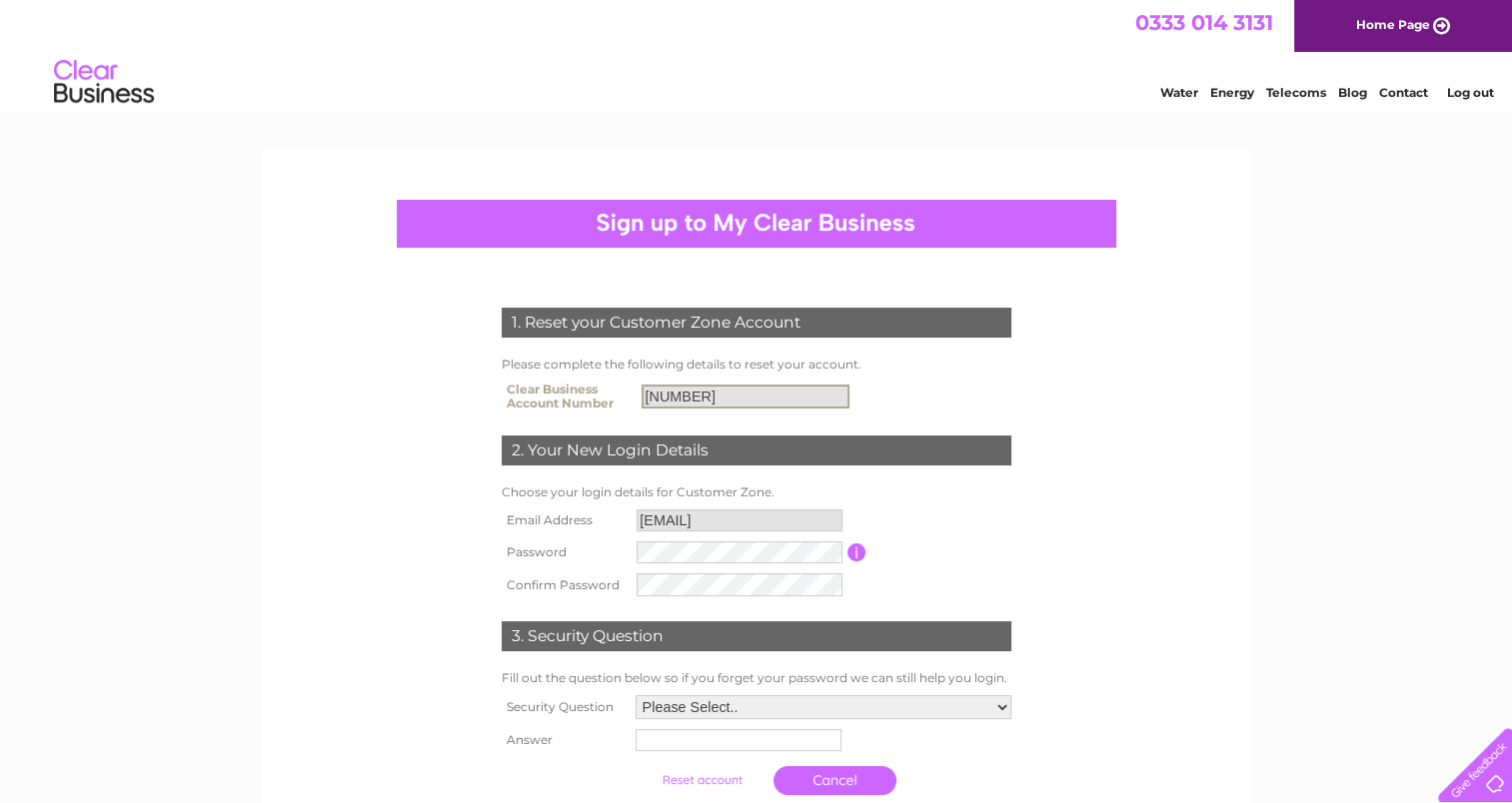 drag, startPoint x: 792, startPoint y: 375, endPoint x: 783, endPoint y: 404, distance: 30.364453 